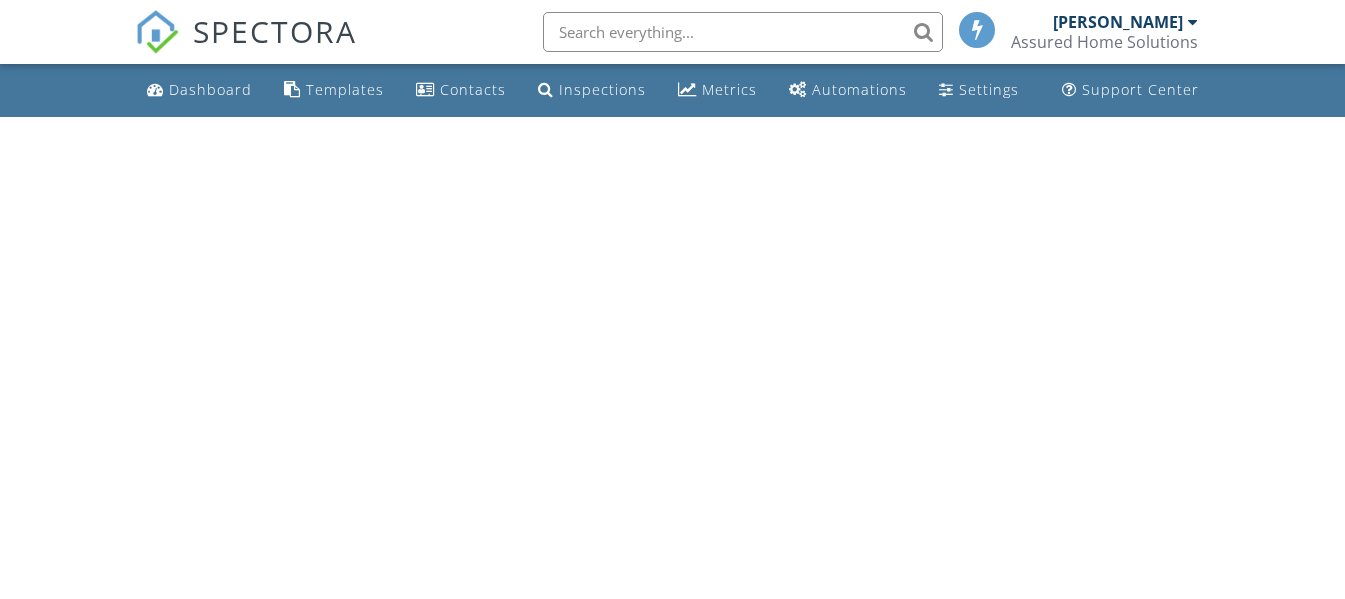 scroll, scrollTop: 0, scrollLeft: 0, axis: both 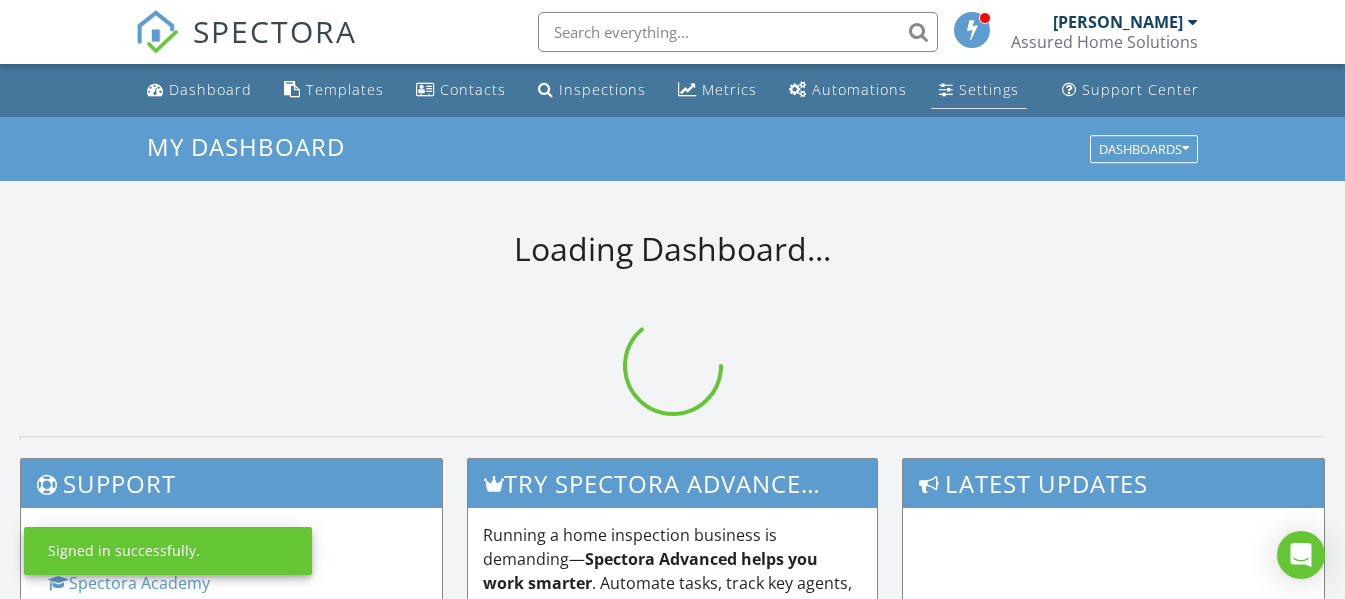 click at bounding box center [946, 89] 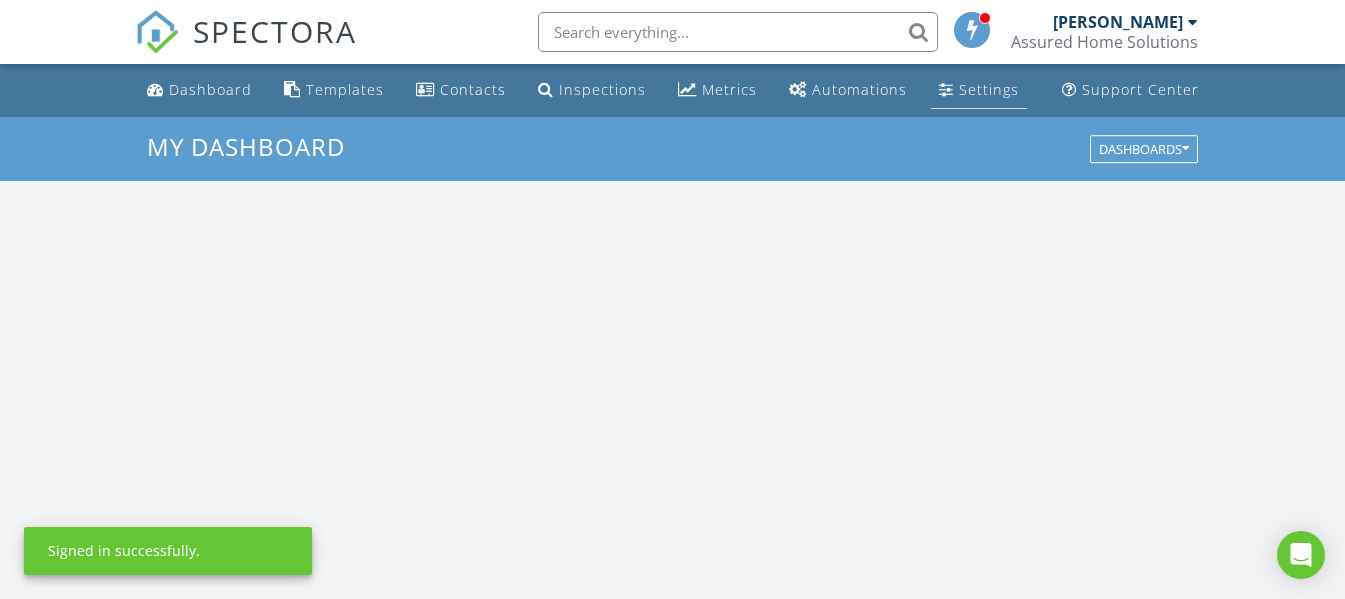 scroll, scrollTop: 10, scrollLeft: 10, axis: both 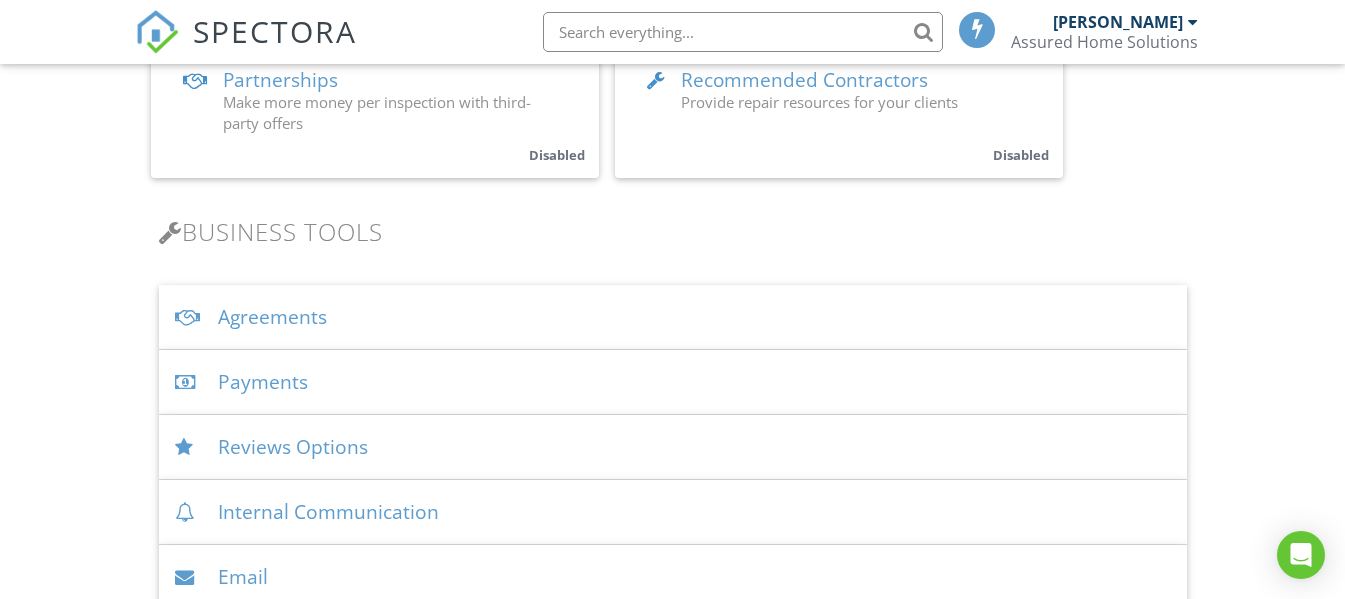 click on "Agreements" at bounding box center (673, 317) 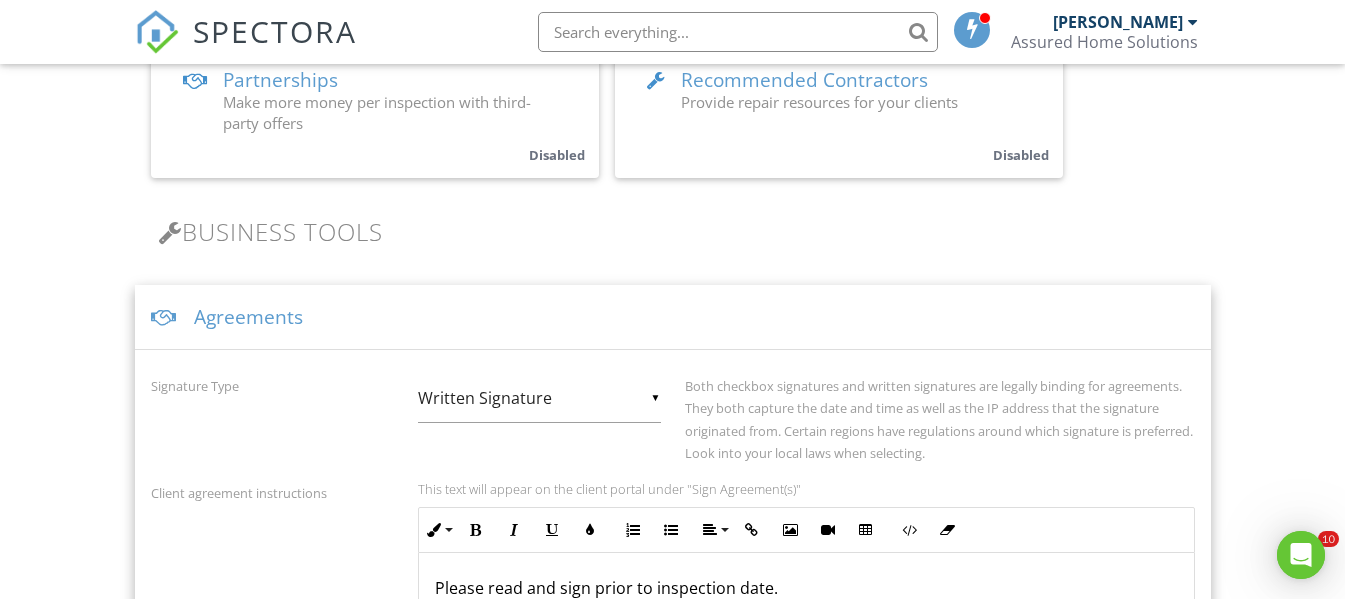 scroll, scrollTop: 0, scrollLeft: 0, axis: both 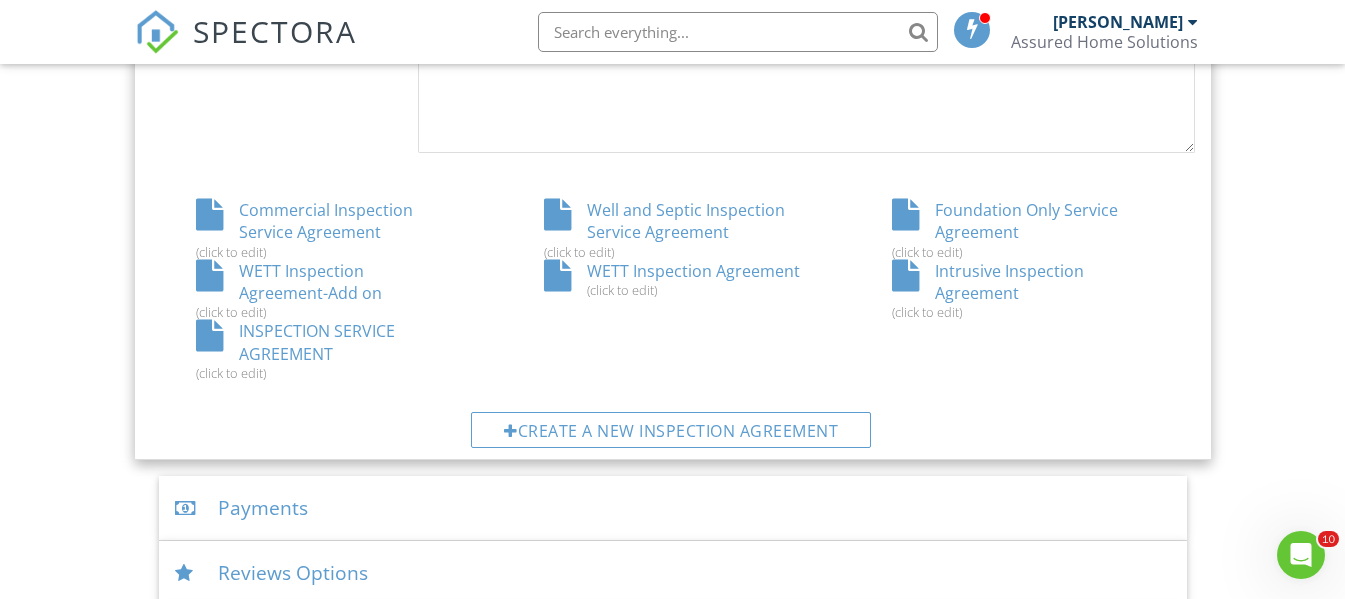 click on "INSPECTION SERVICE AGREEMENT
(click to edit)" at bounding box center (325, 350) 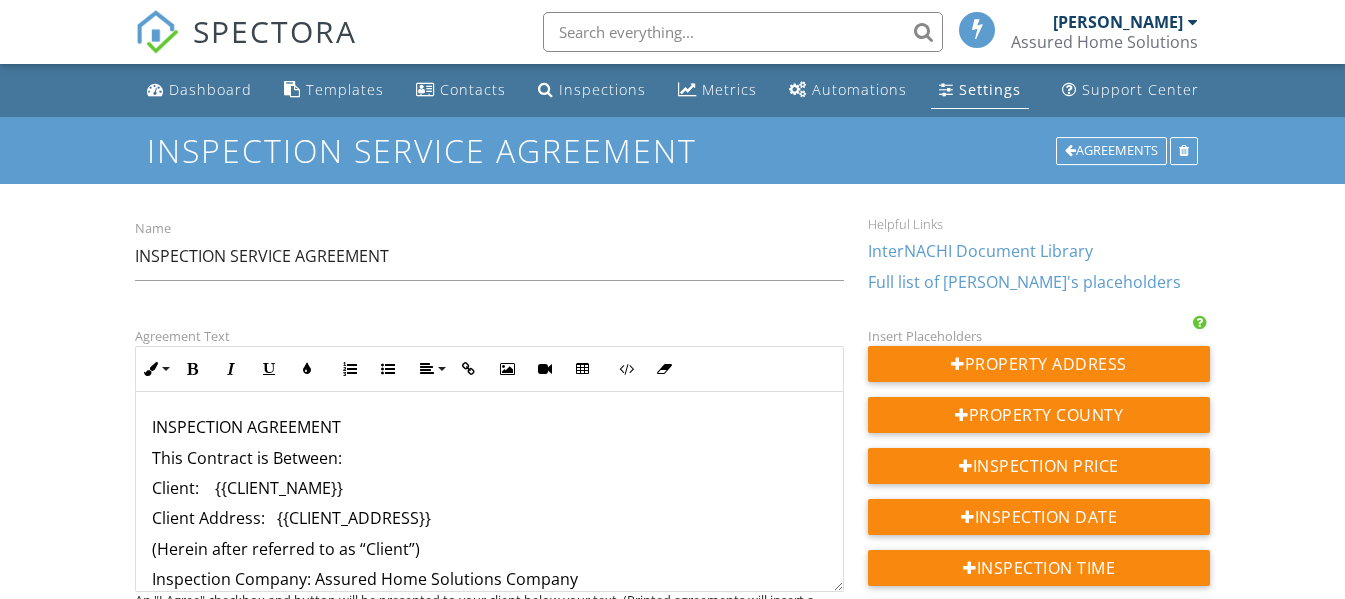 scroll, scrollTop: 0, scrollLeft: 0, axis: both 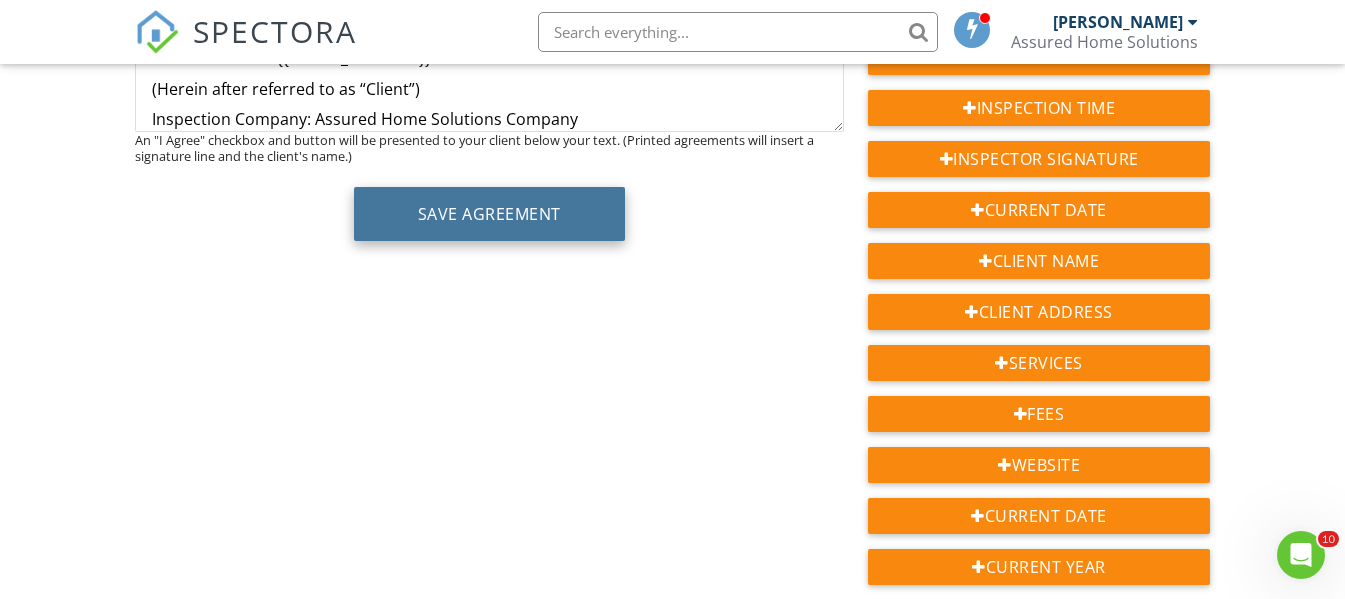 click on "Save Agreement" at bounding box center [489, 214] 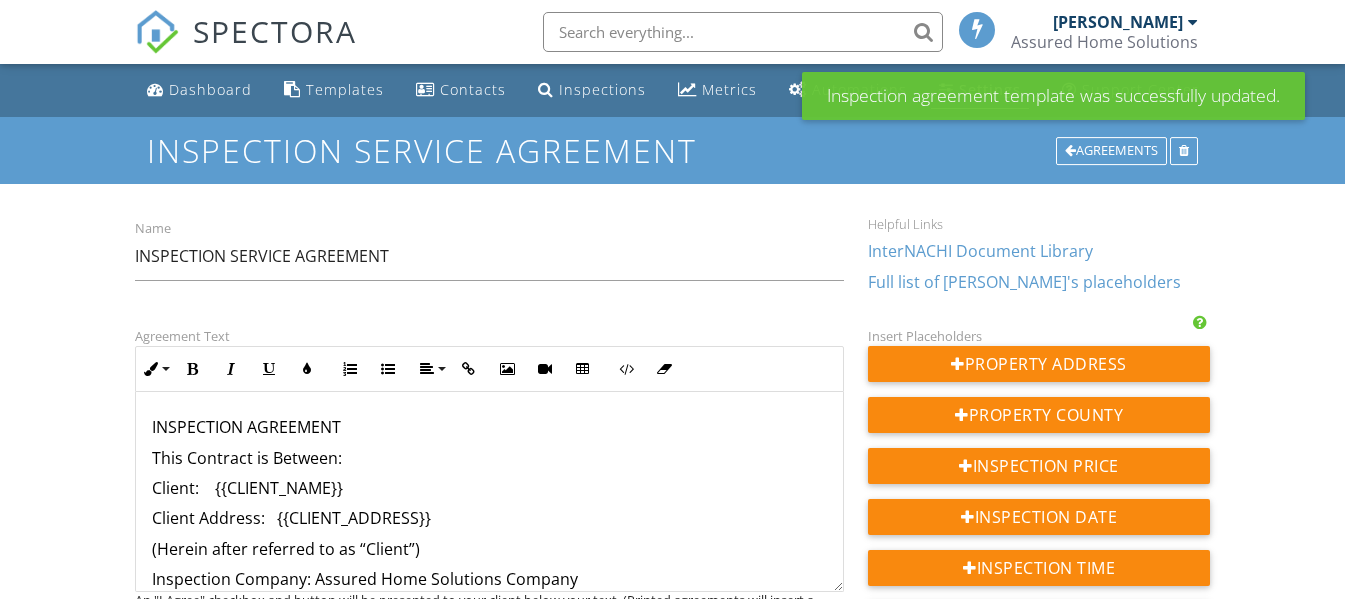 scroll, scrollTop: 0, scrollLeft: 0, axis: both 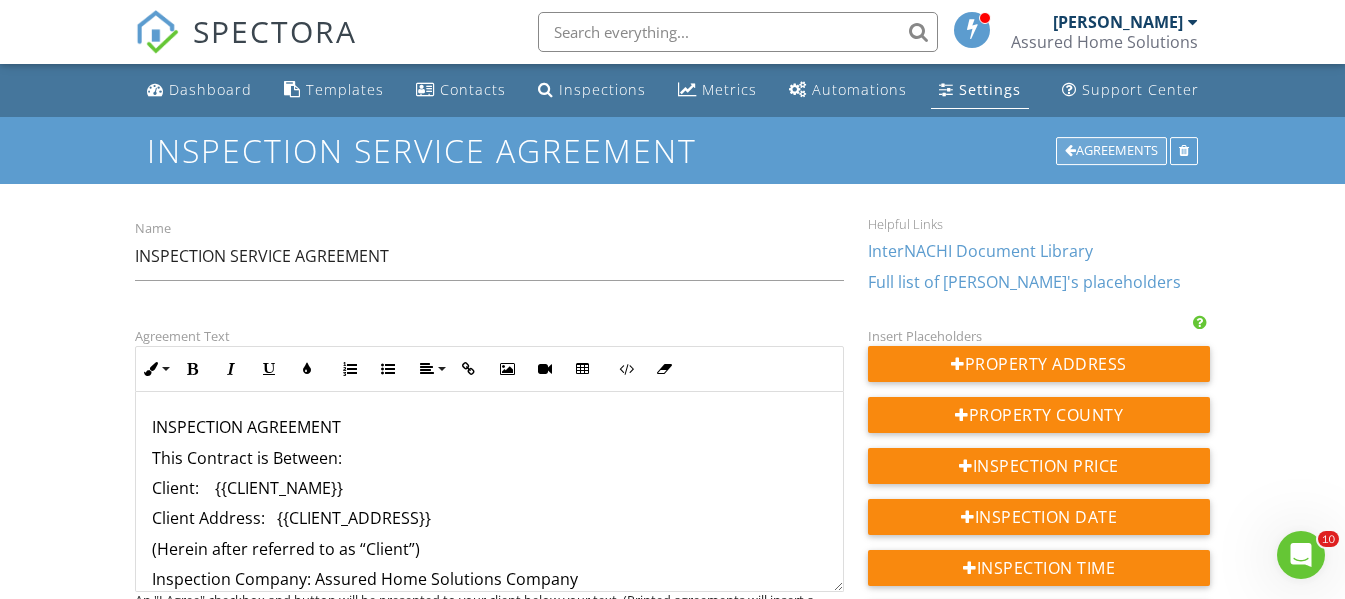 click on "Agreements" at bounding box center (1111, 151) 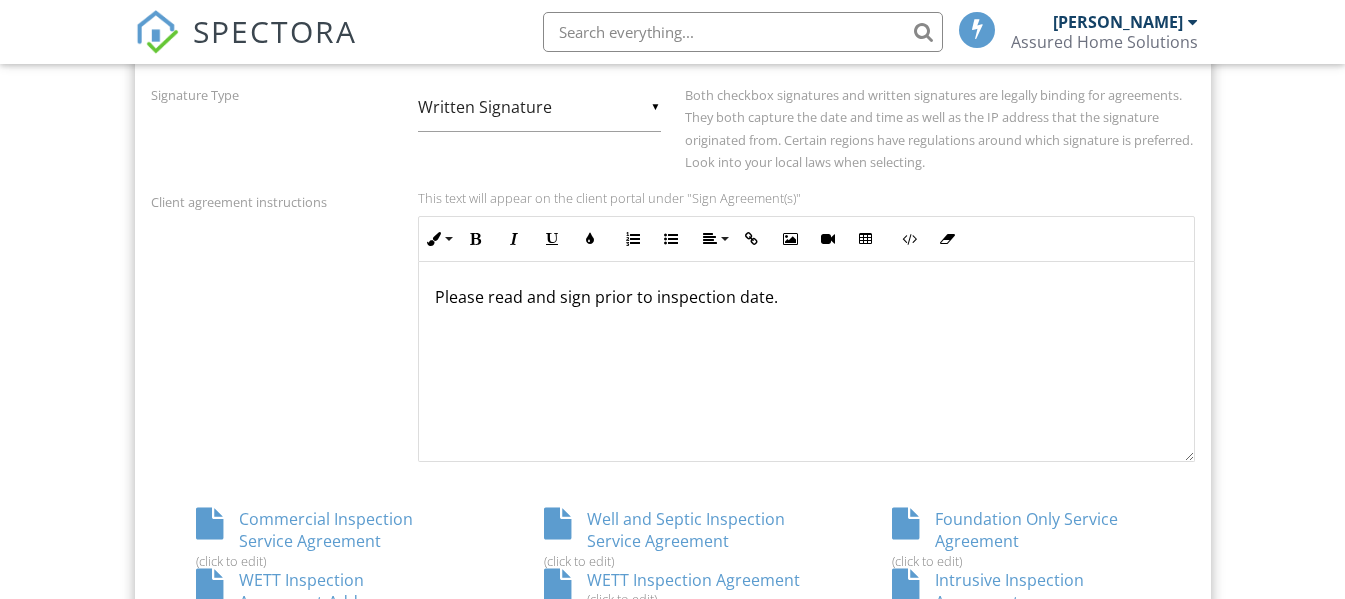 scroll, scrollTop: 810, scrollLeft: 0, axis: vertical 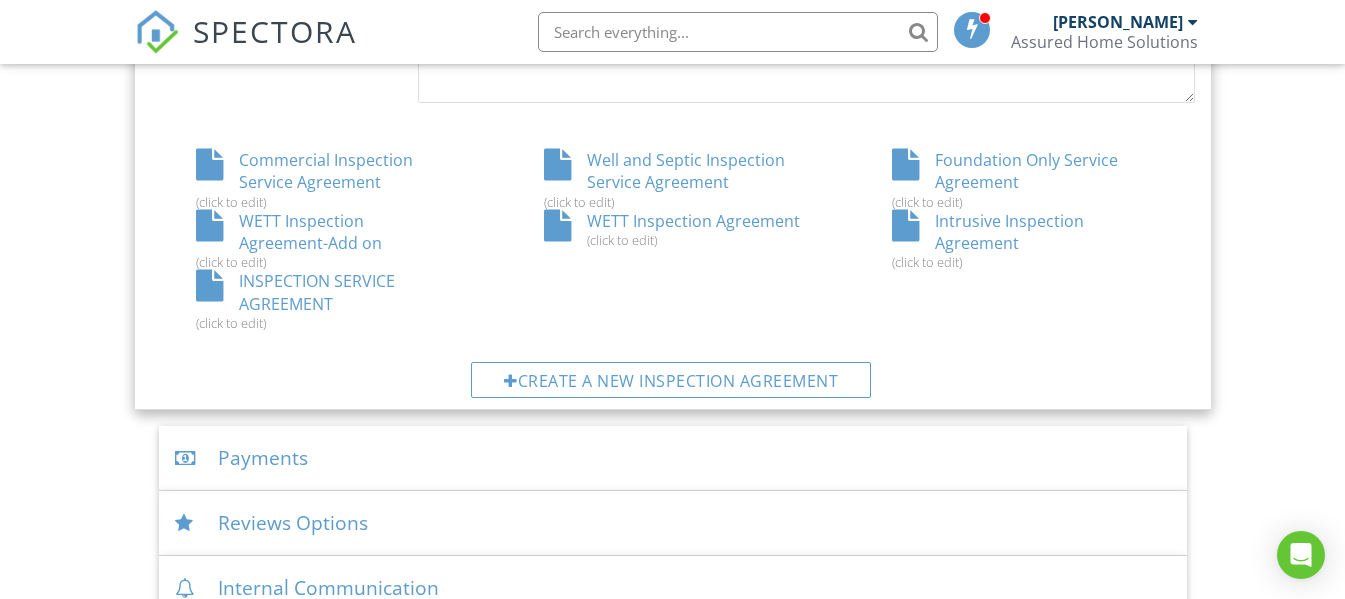 drag, startPoint x: 1359, startPoint y: 192, endPoint x: 1359, endPoint y: 248, distance: 56 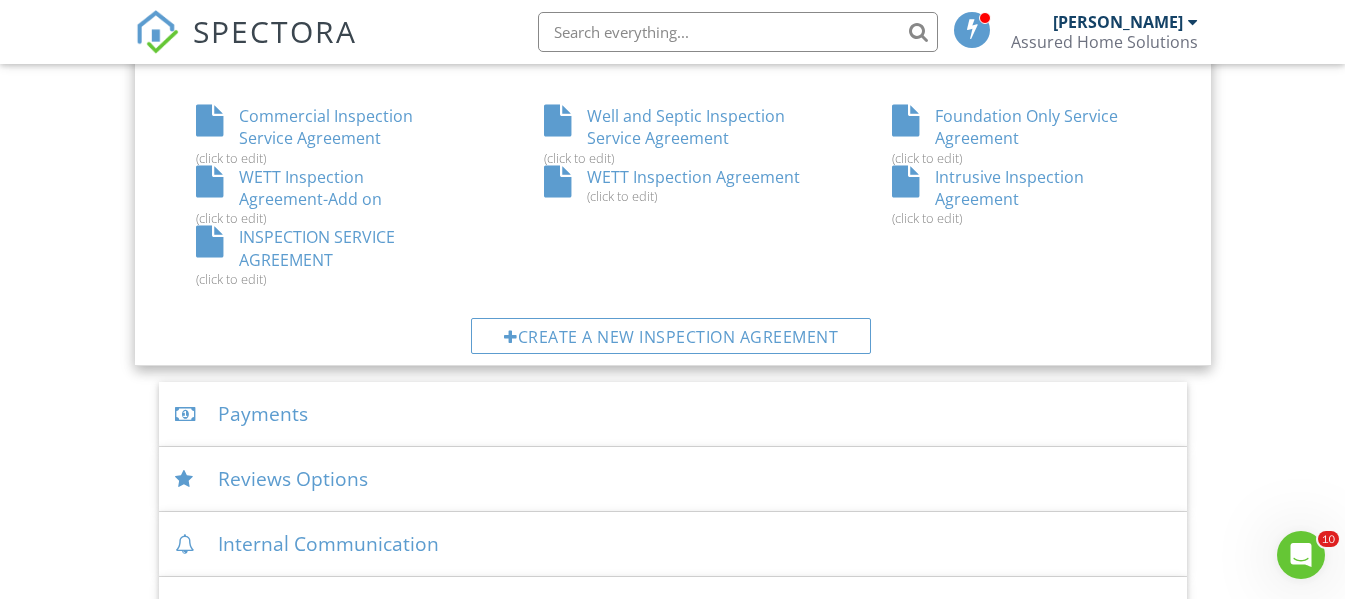 scroll, scrollTop: 0, scrollLeft: 0, axis: both 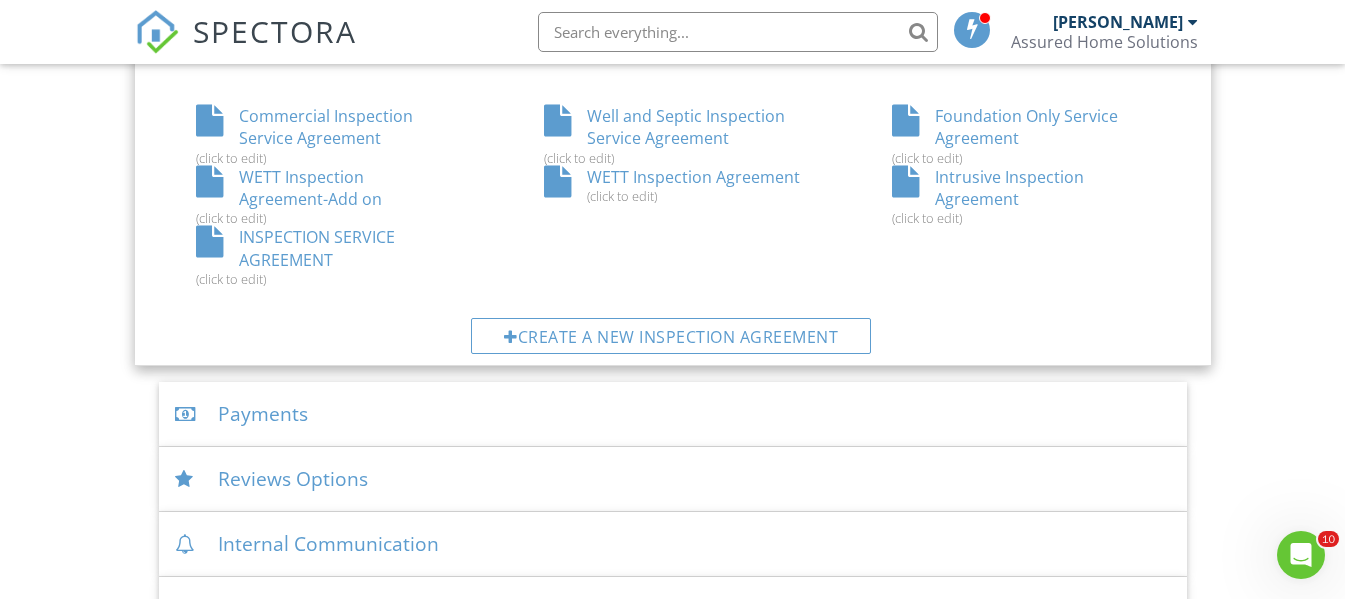 drag, startPoint x: 293, startPoint y: 257, endPoint x: 115, endPoint y: 254, distance: 178.02528 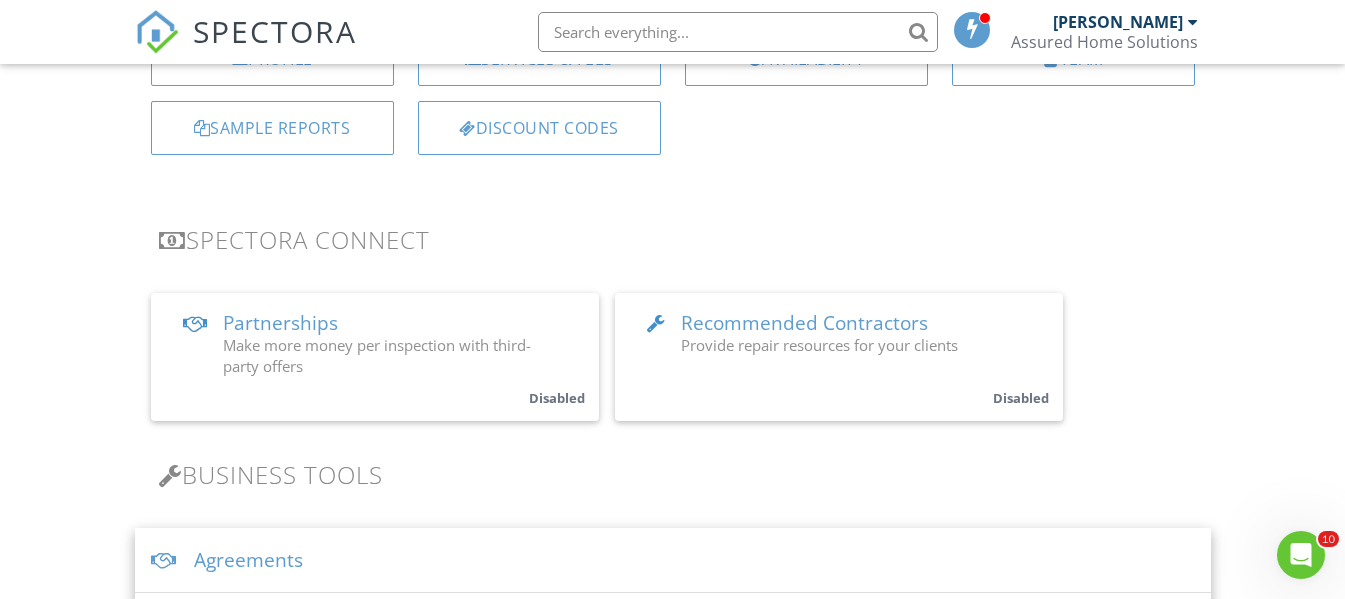 scroll, scrollTop: 268, scrollLeft: 0, axis: vertical 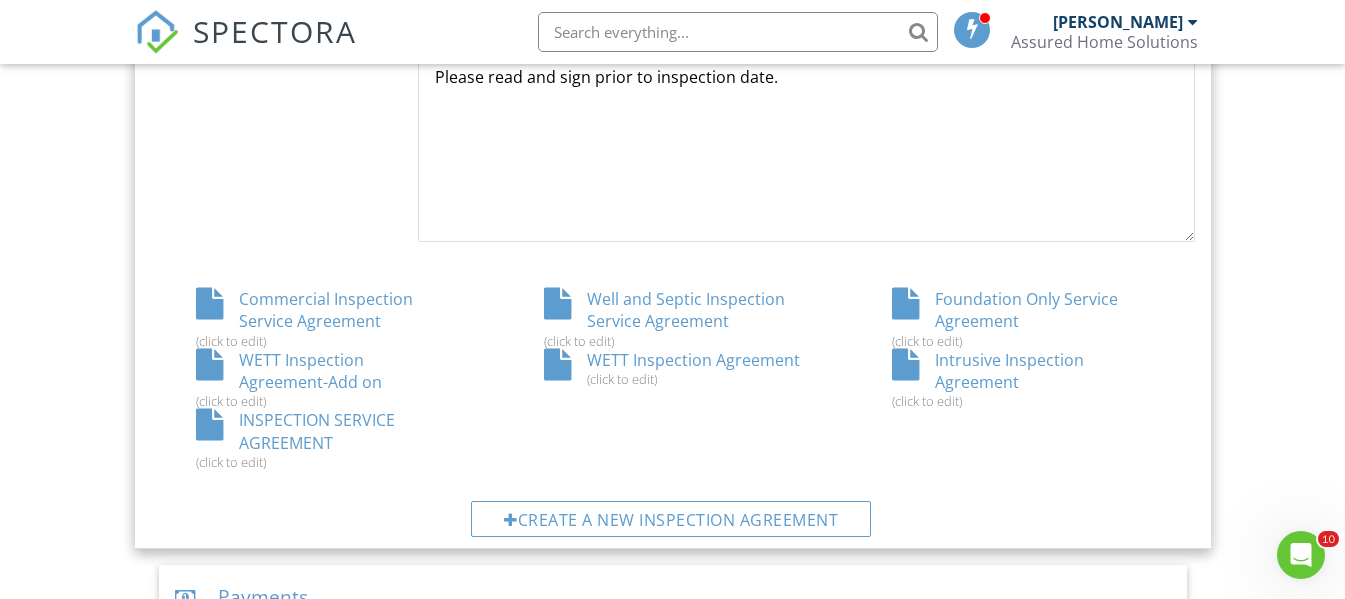click on "INSPECTION SERVICE AGREEMENT
(click to edit)" at bounding box center (325, 439) 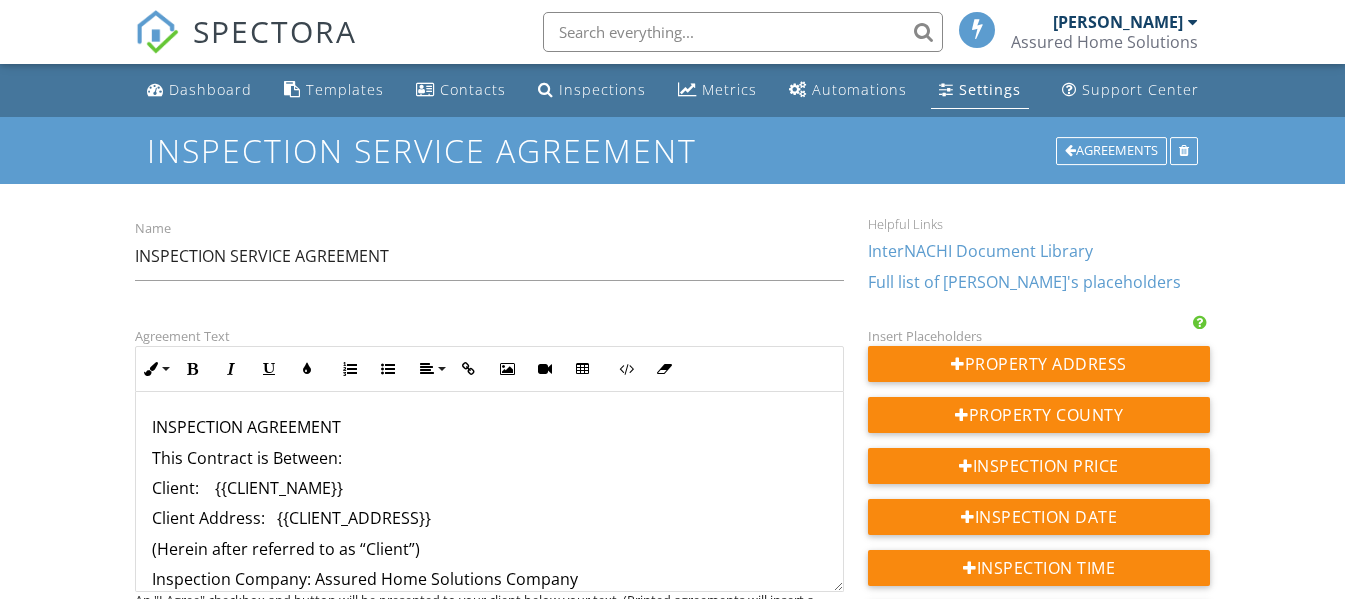 scroll, scrollTop: 0, scrollLeft: 0, axis: both 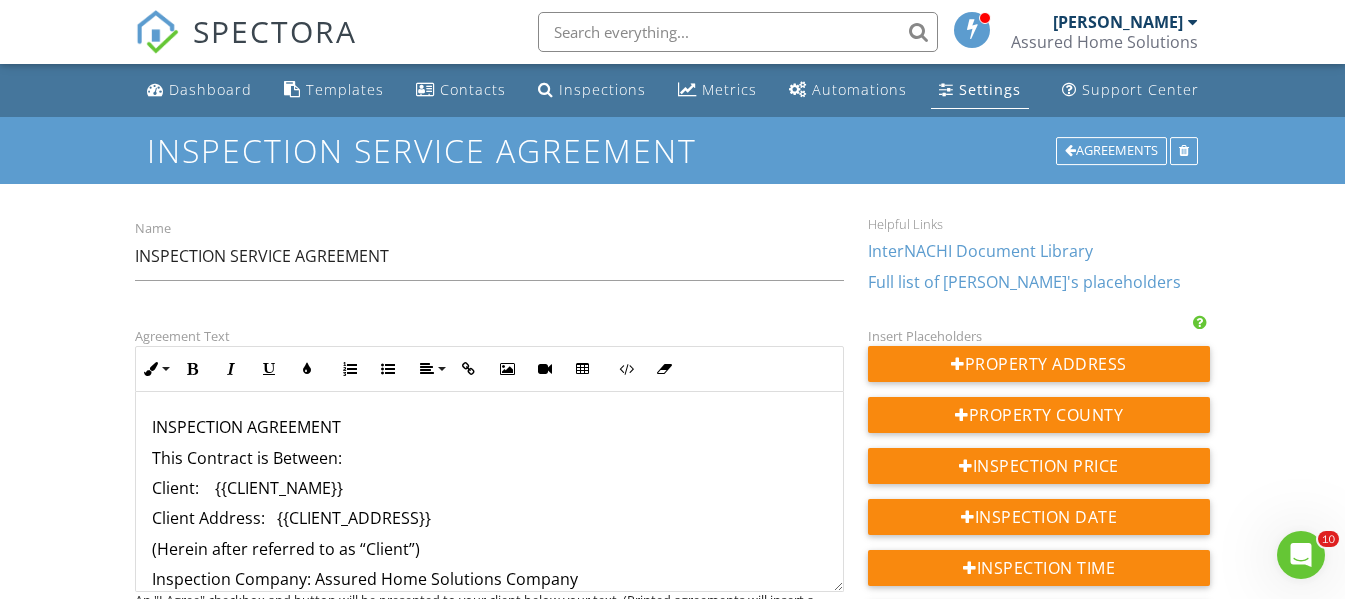 click on "SPECTORA" at bounding box center (275, 31) 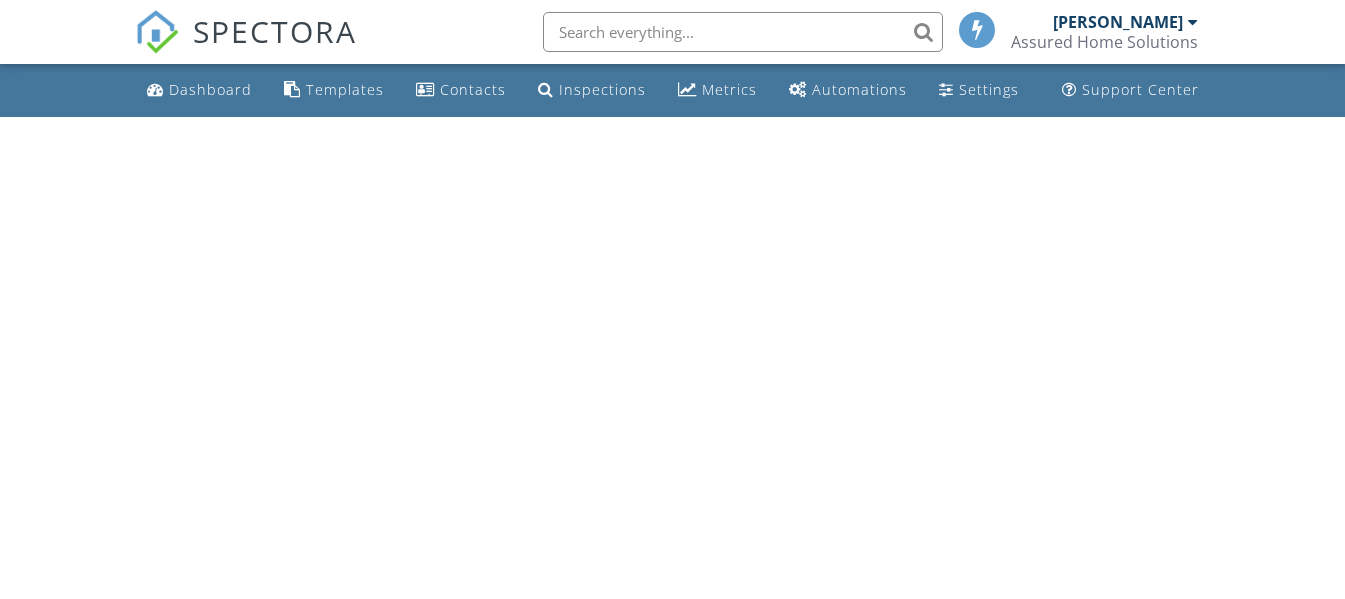 scroll, scrollTop: 0, scrollLeft: 0, axis: both 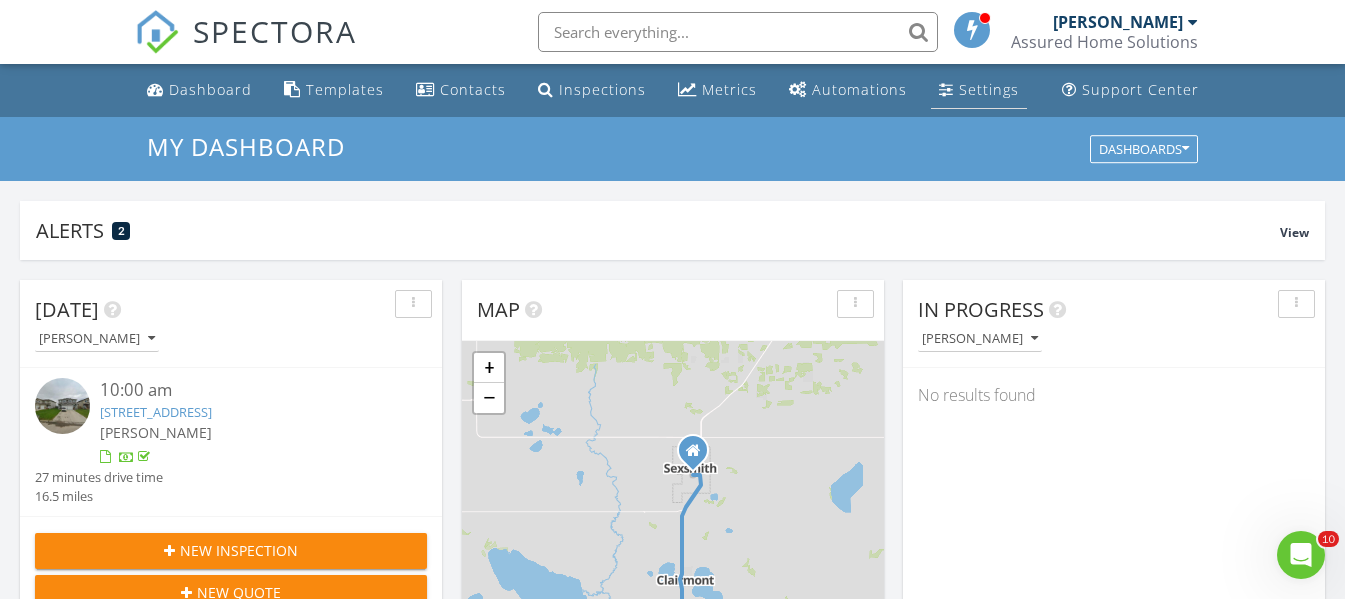 click on "Settings" at bounding box center [989, 89] 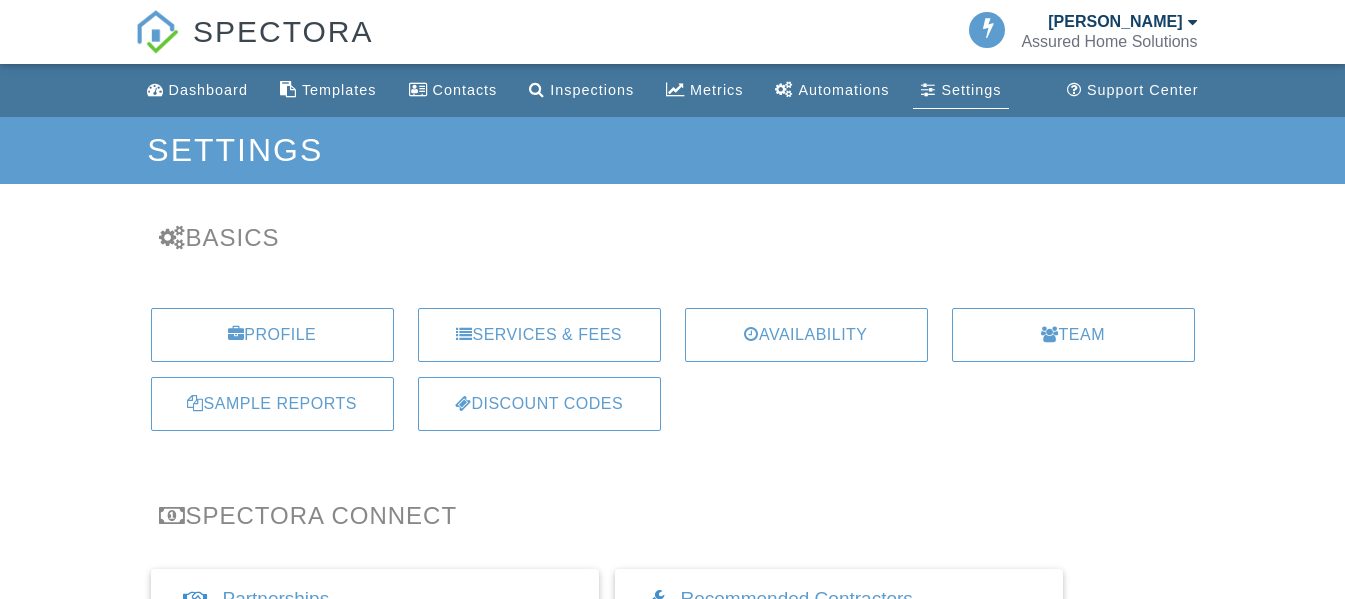 scroll, scrollTop: 0, scrollLeft: 0, axis: both 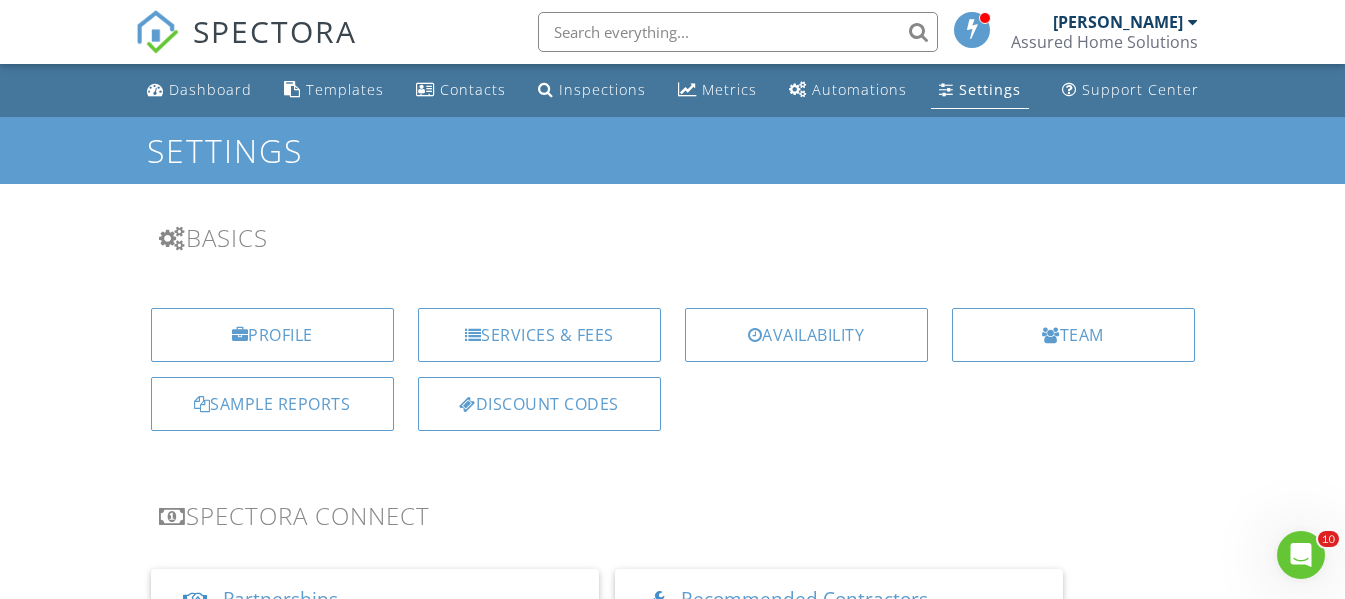 drag, startPoint x: 1359, startPoint y: 54, endPoint x: 1359, endPoint y: 33, distance: 21 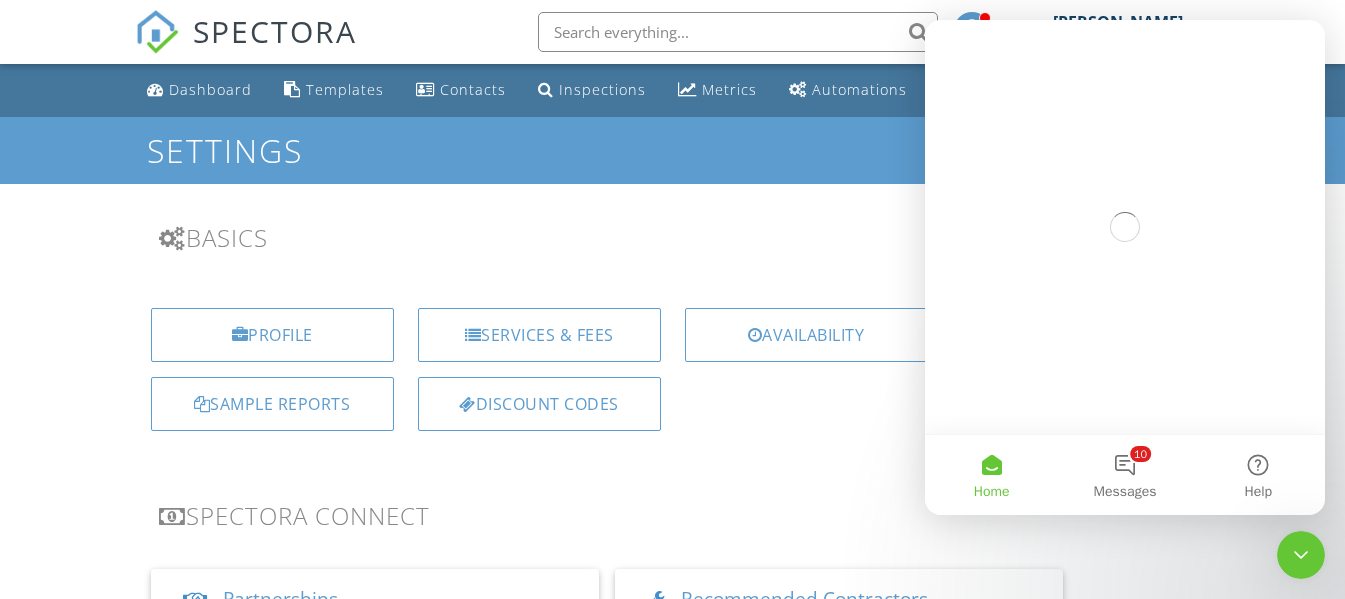 scroll, scrollTop: 0, scrollLeft: 0, axis: both 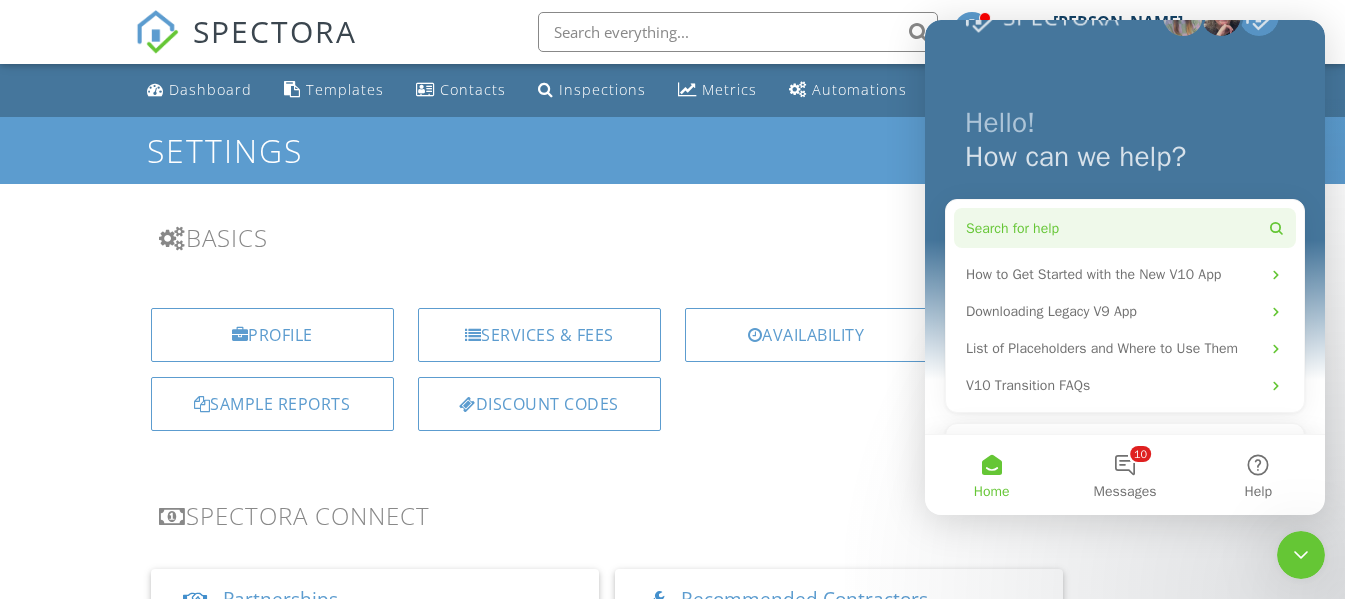 click on "Search for help" at bounding box center [1125, 228] 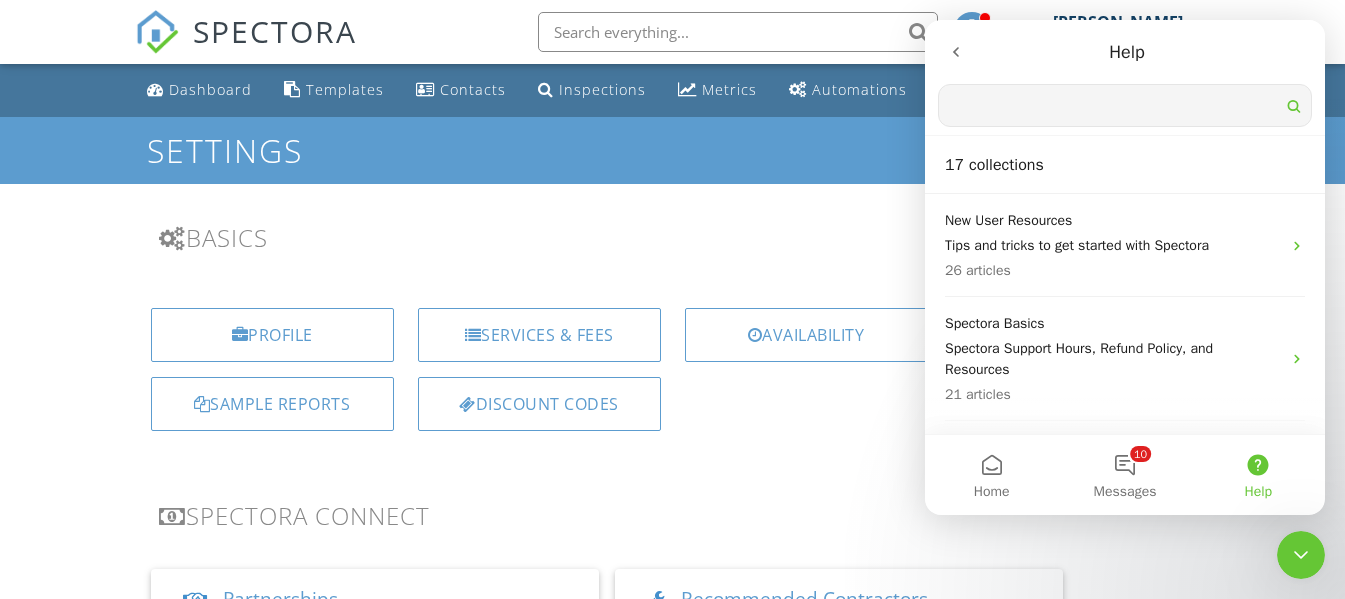 scroll, scrollTop: 0, scrollLeft: 0, axis: both 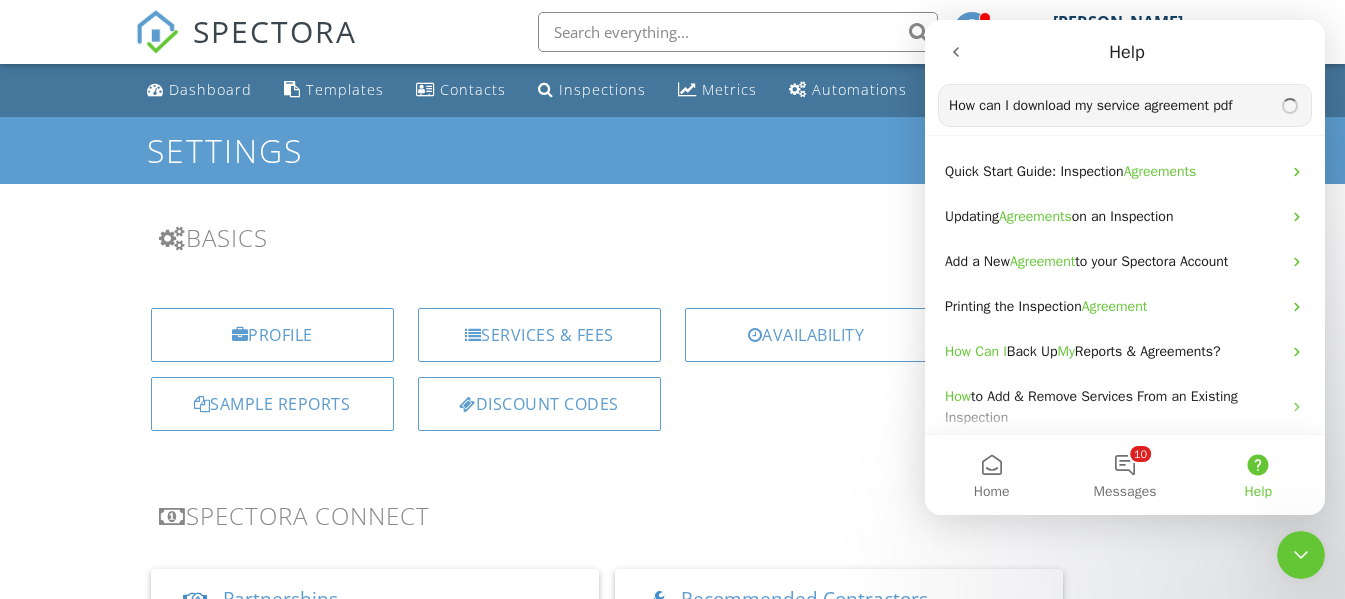 type on "How can I download my service agreement pdf" 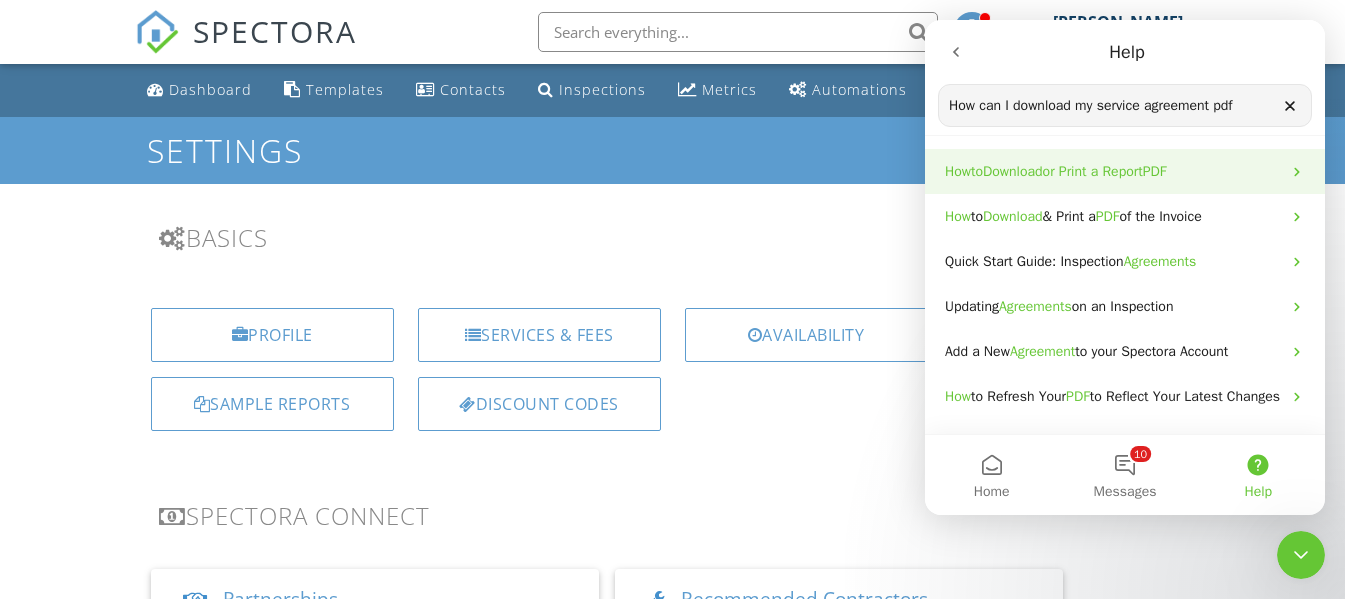 click on "or Print a Report" at bounding box center (1093, 171) 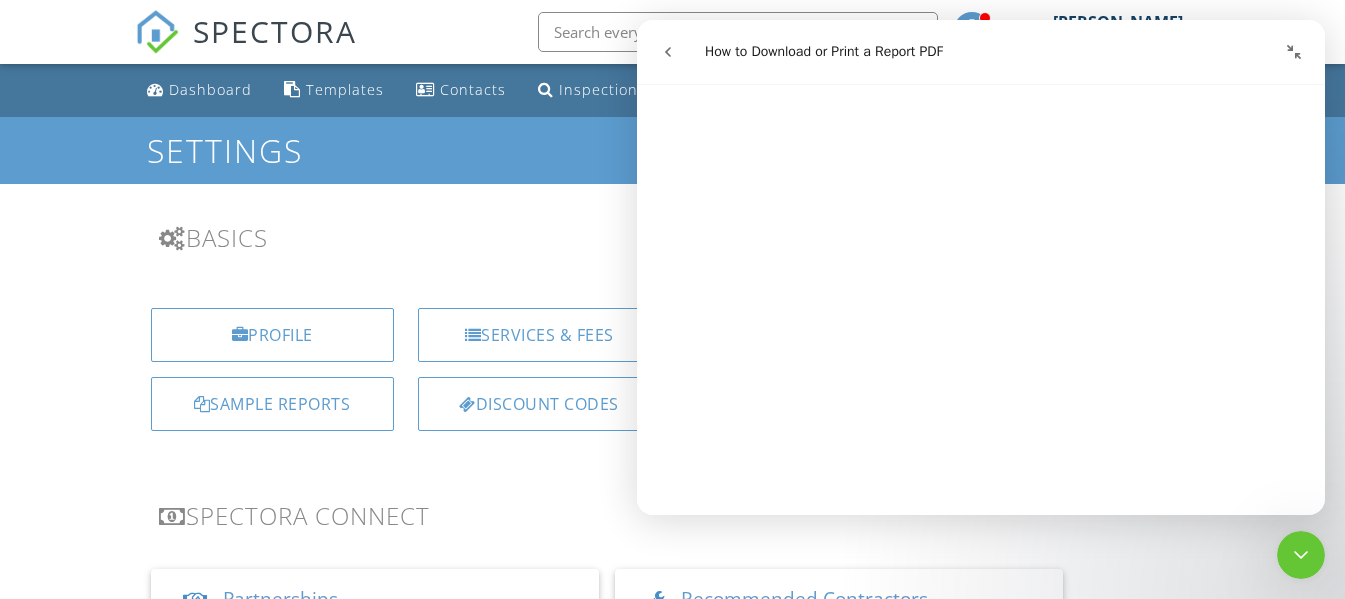 scroll, scrollTop: 0, scrollLeft: 0, axis: both 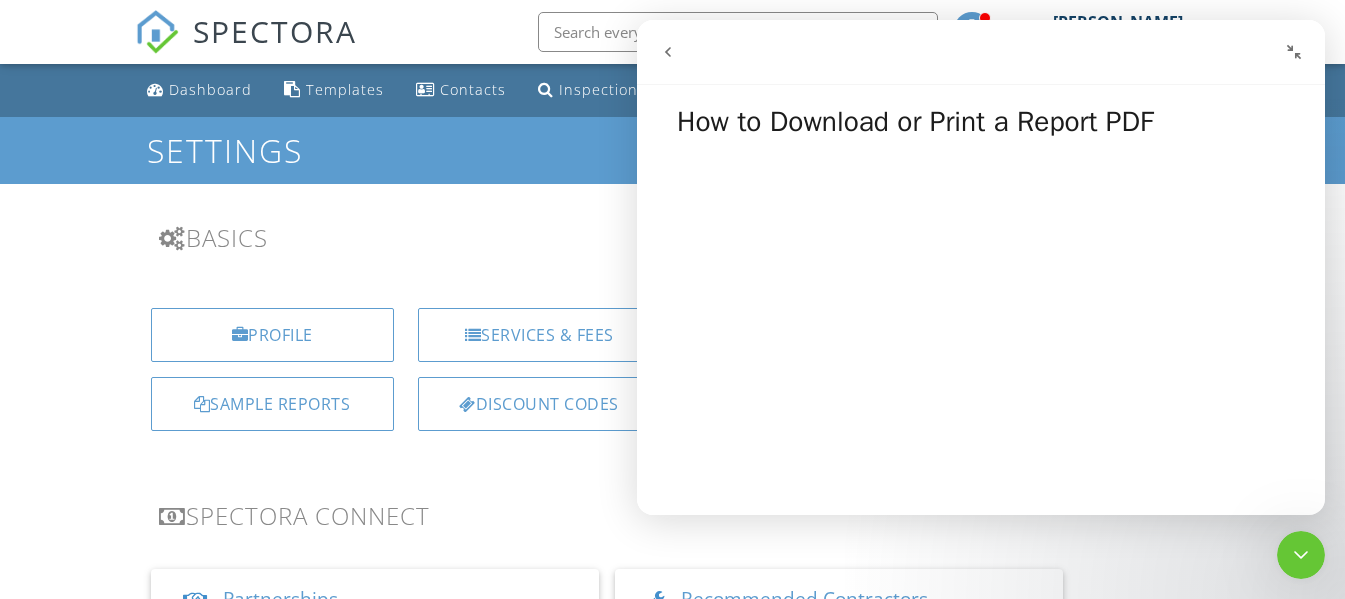 click 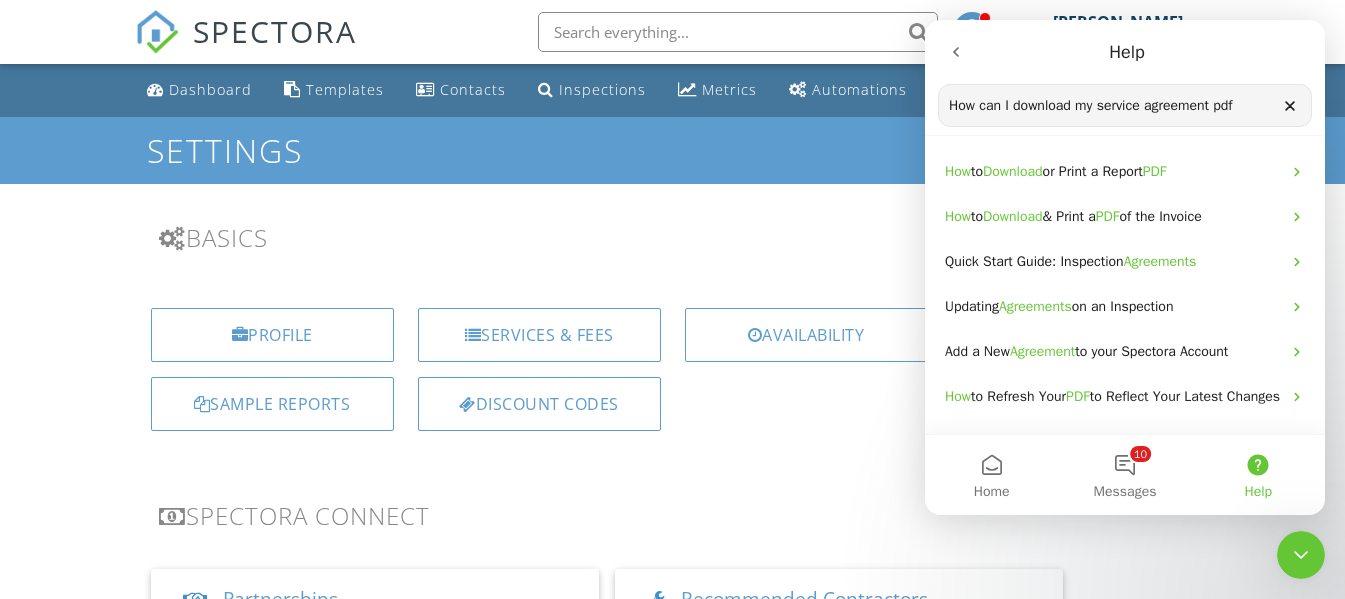 click on "Search for help" at bounding box center (1125, 106) 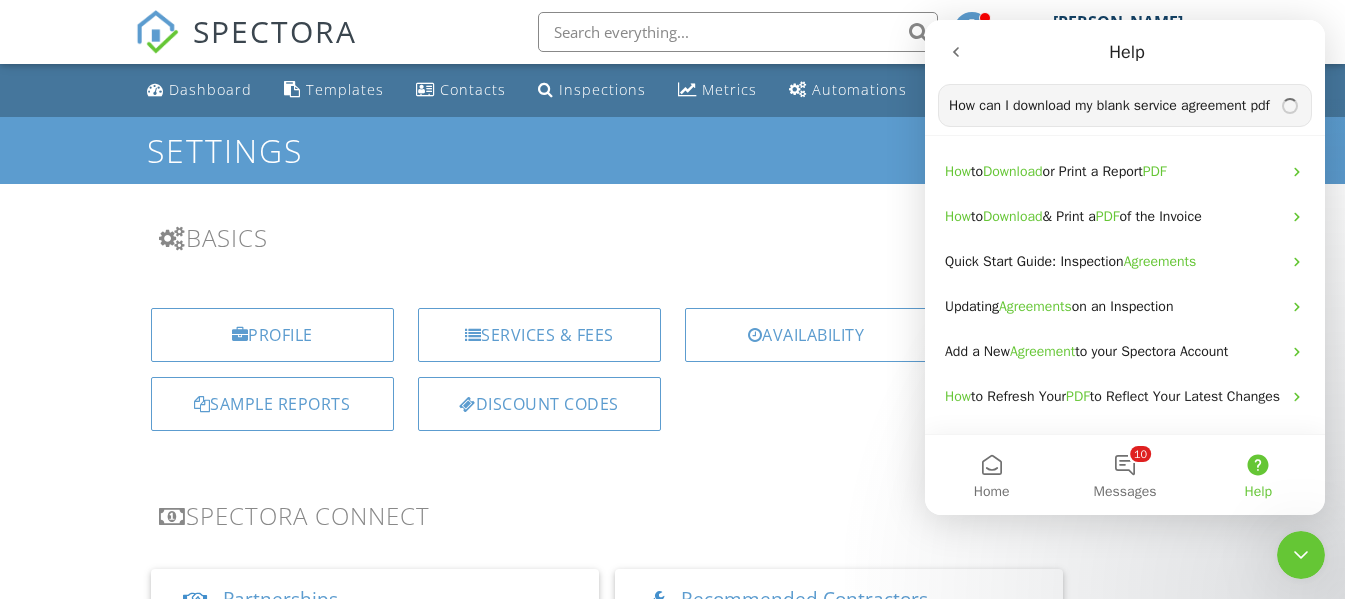 type on "How can I download my blank service agreement pdf" 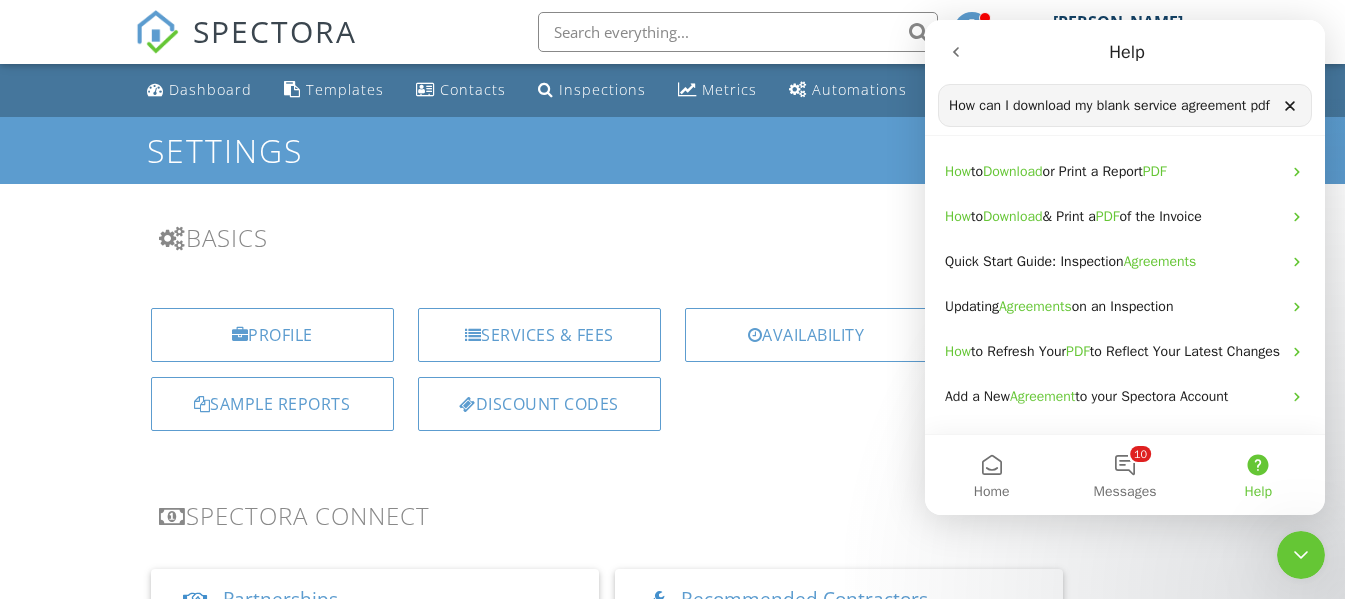 click on "Settings" at bounding box center (672, 150) 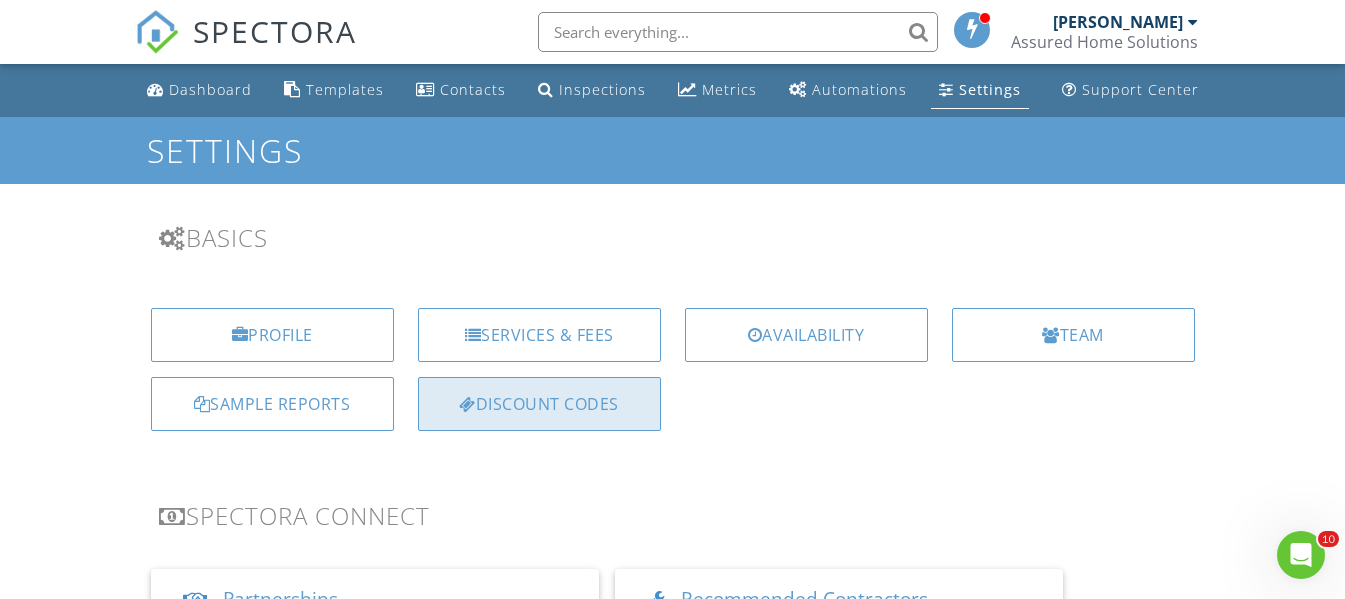 scroll, scrollTop: 0, scrollLeft: 0, axis: both 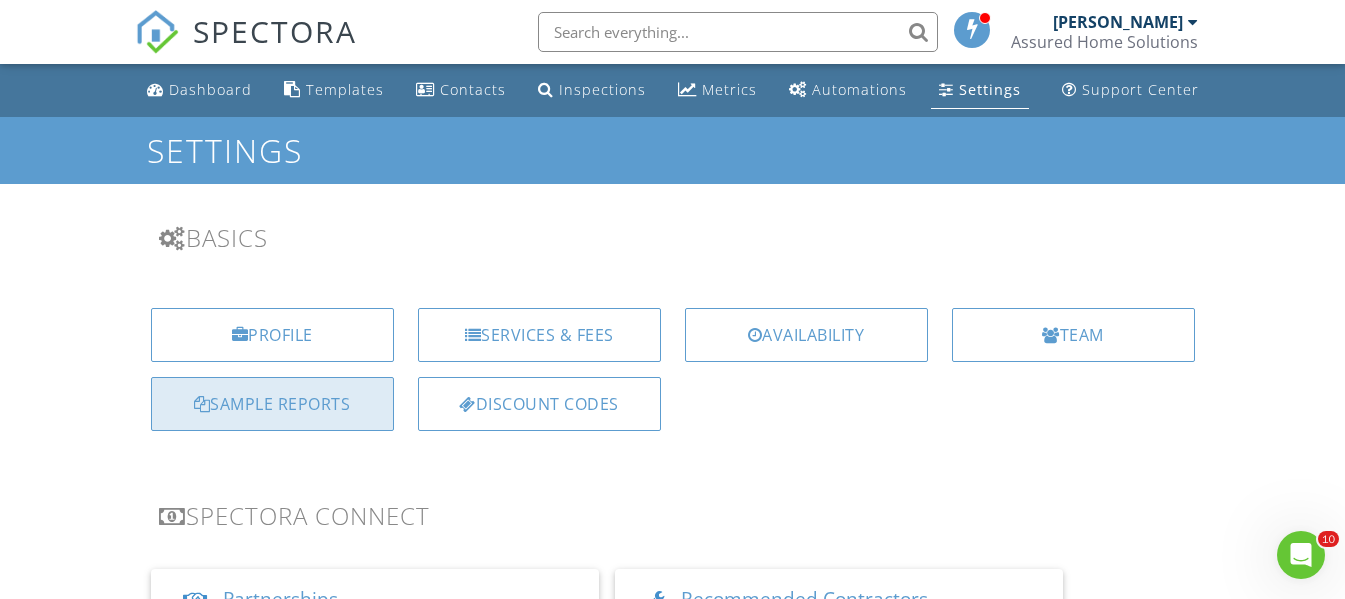 click on "Sample Reports" at bounding box center (272, 404) 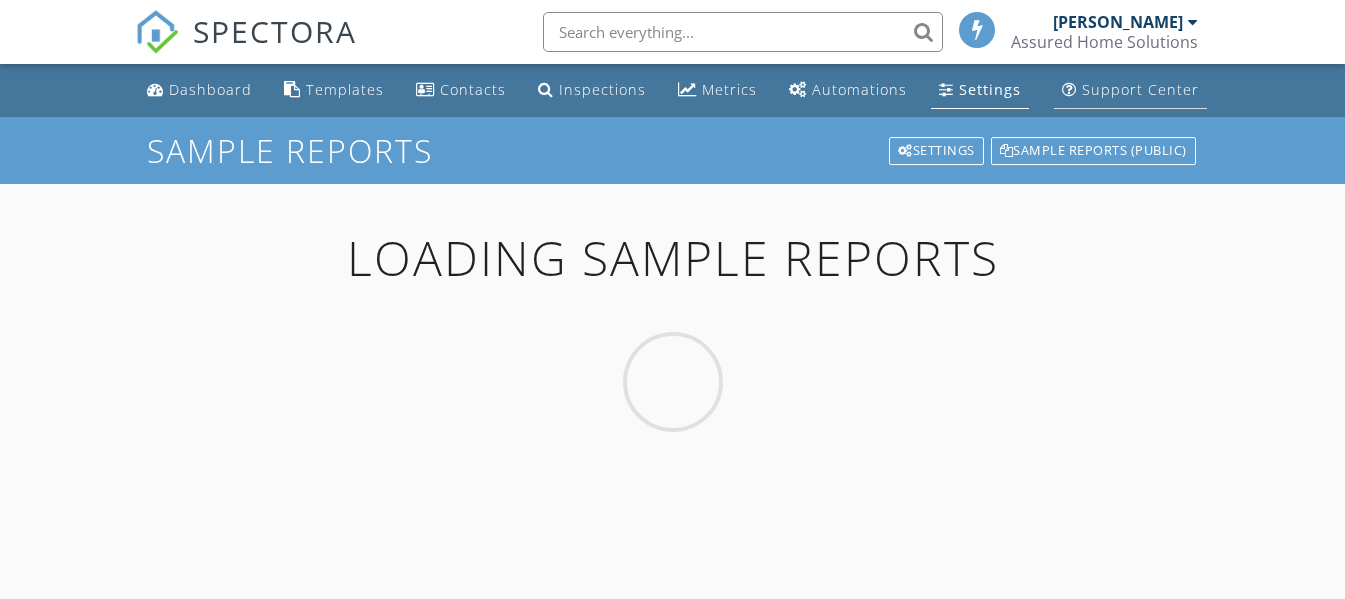 scroll, scrollTop: 0, scrollLeft: 0, axis: both 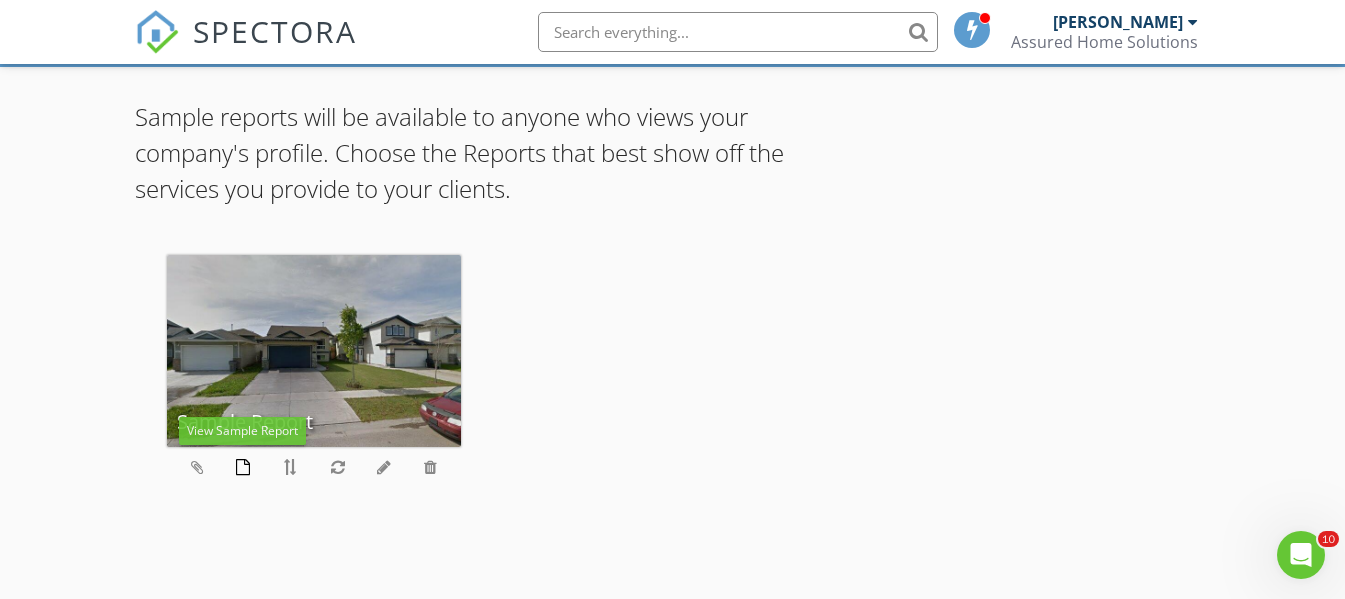 click at bounding box center (243, 467) 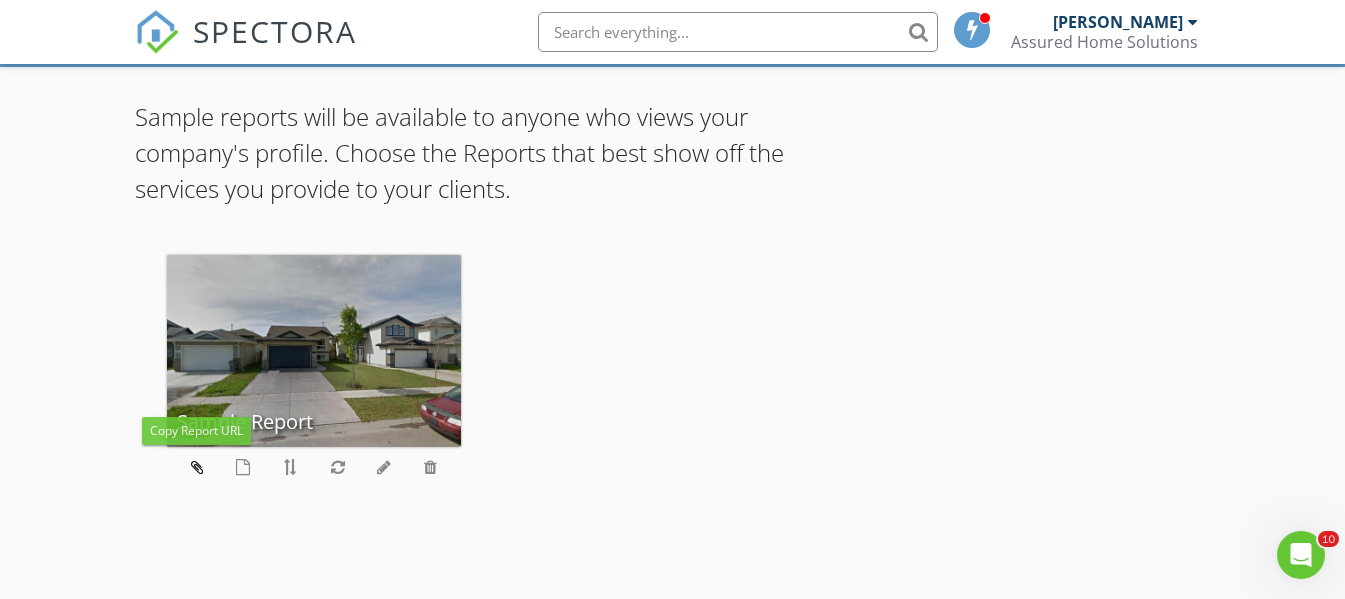 click at bounding box center [197, 467] 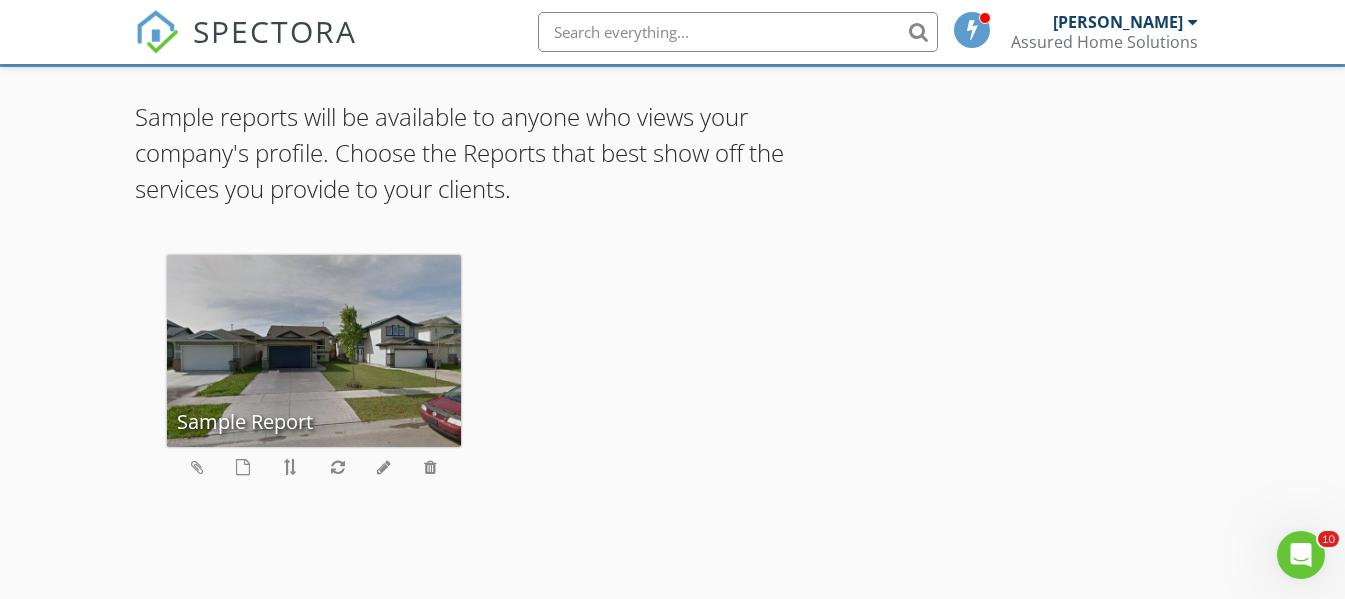 click on "SPECTORA" at bounding box center [275, 31] 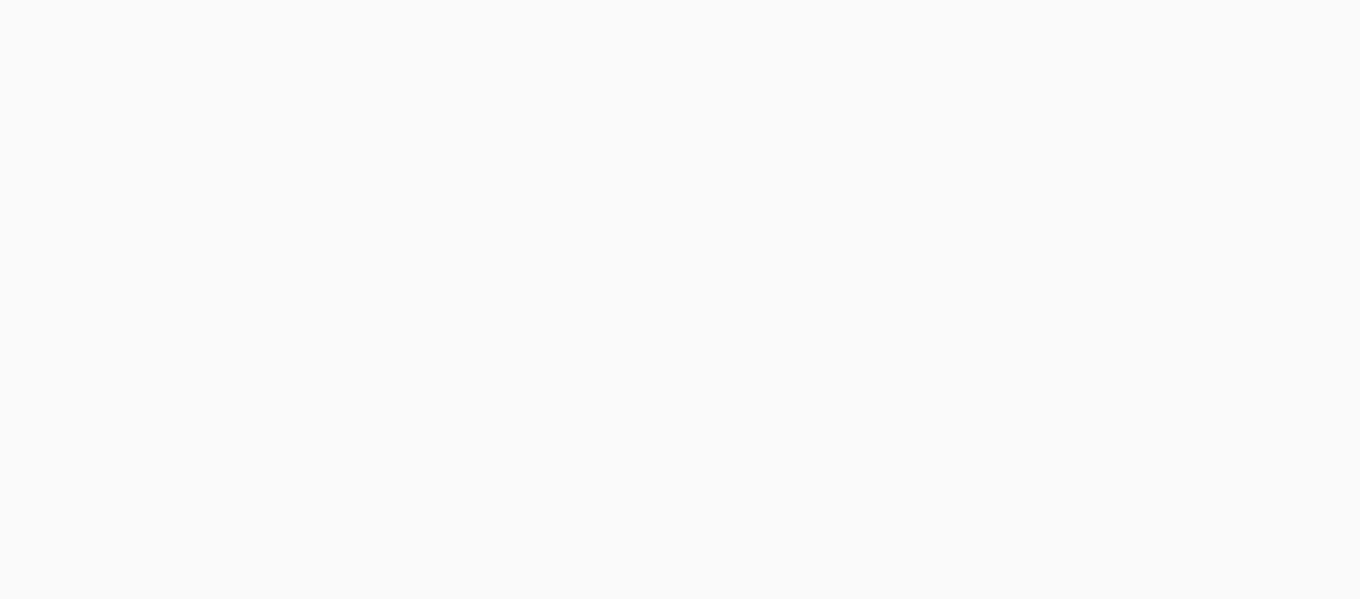 scroll, scrollTop: 0, scrollLeft: 0, axis: both 